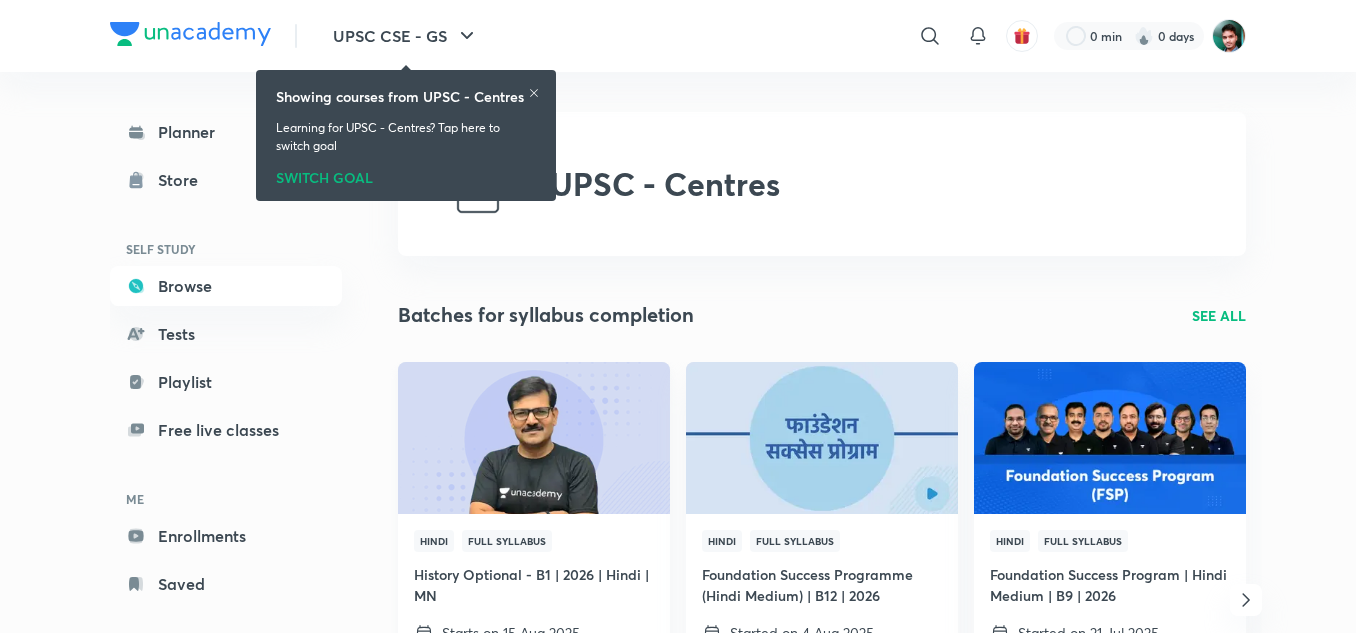 scroll, scrollTop: 0, scrollLeft: 0, axis: both 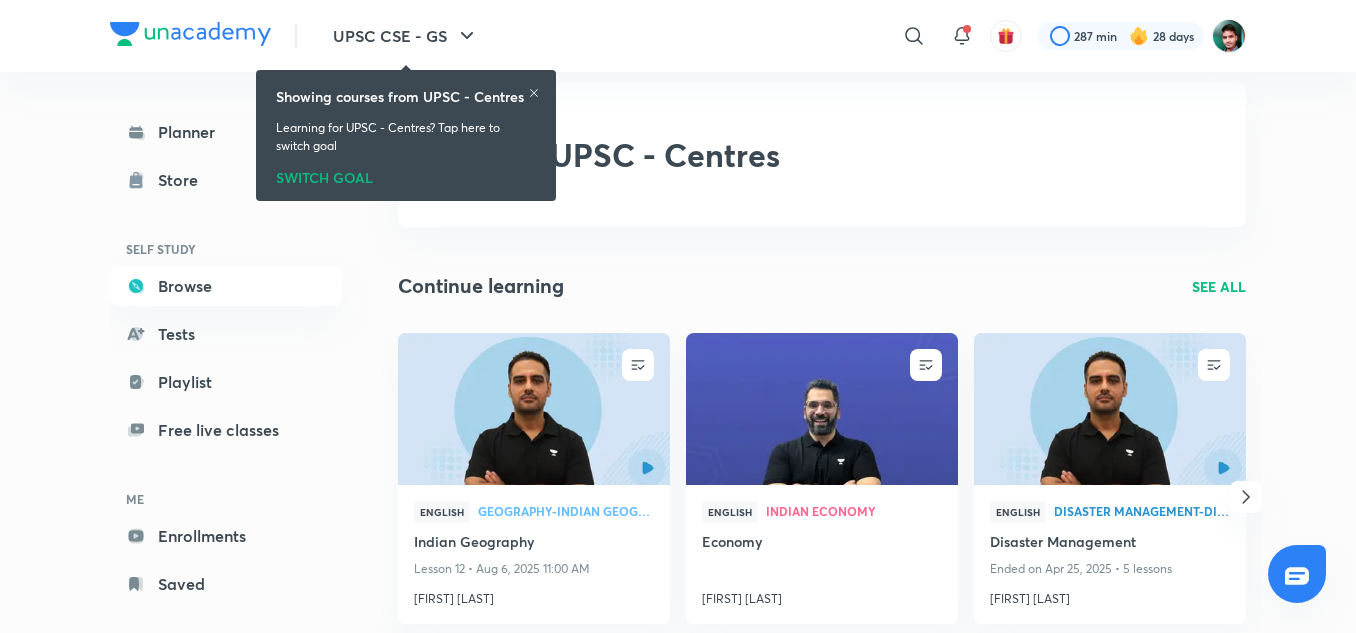click 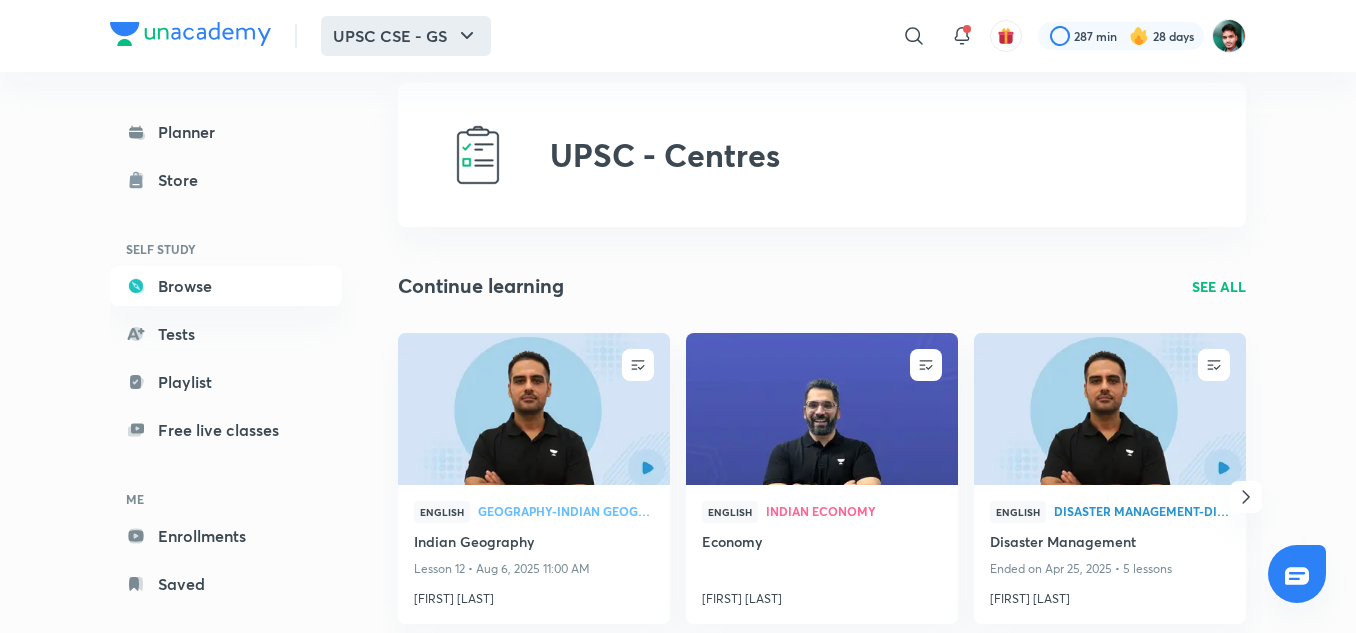 click on "UPSC CSE - GS" at bounding box center (406, 36) 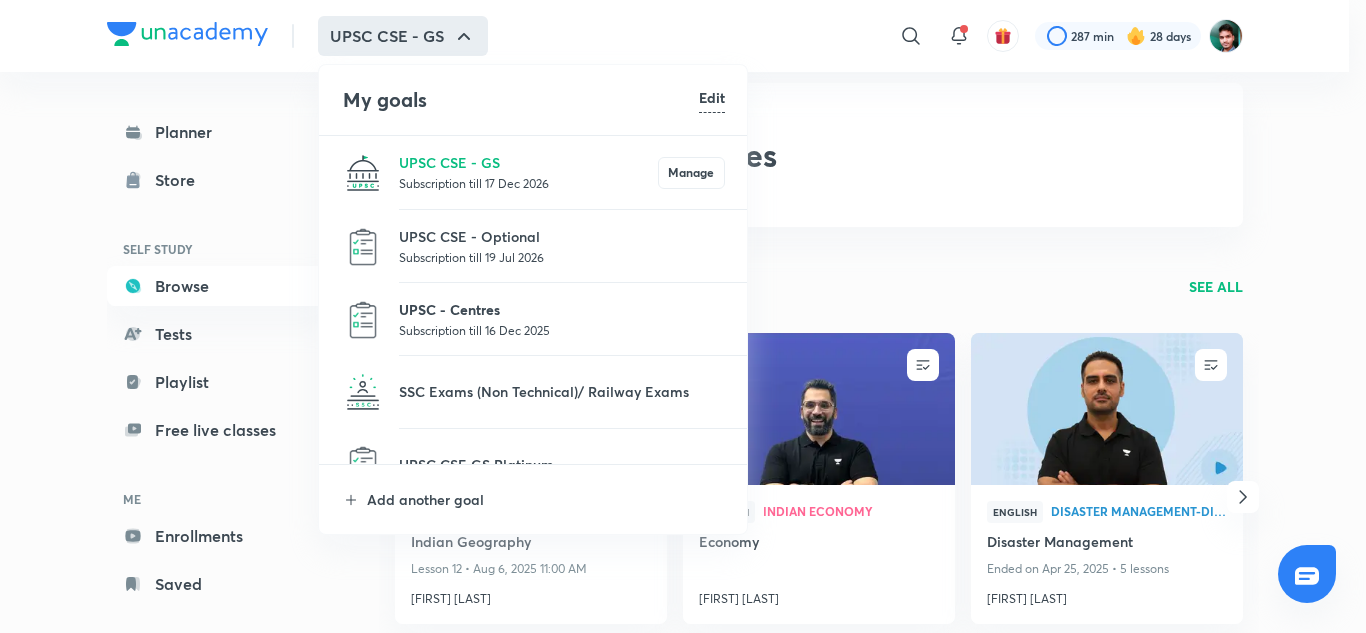 click on "UPSC - Centres" at bounding box center [562, 309] 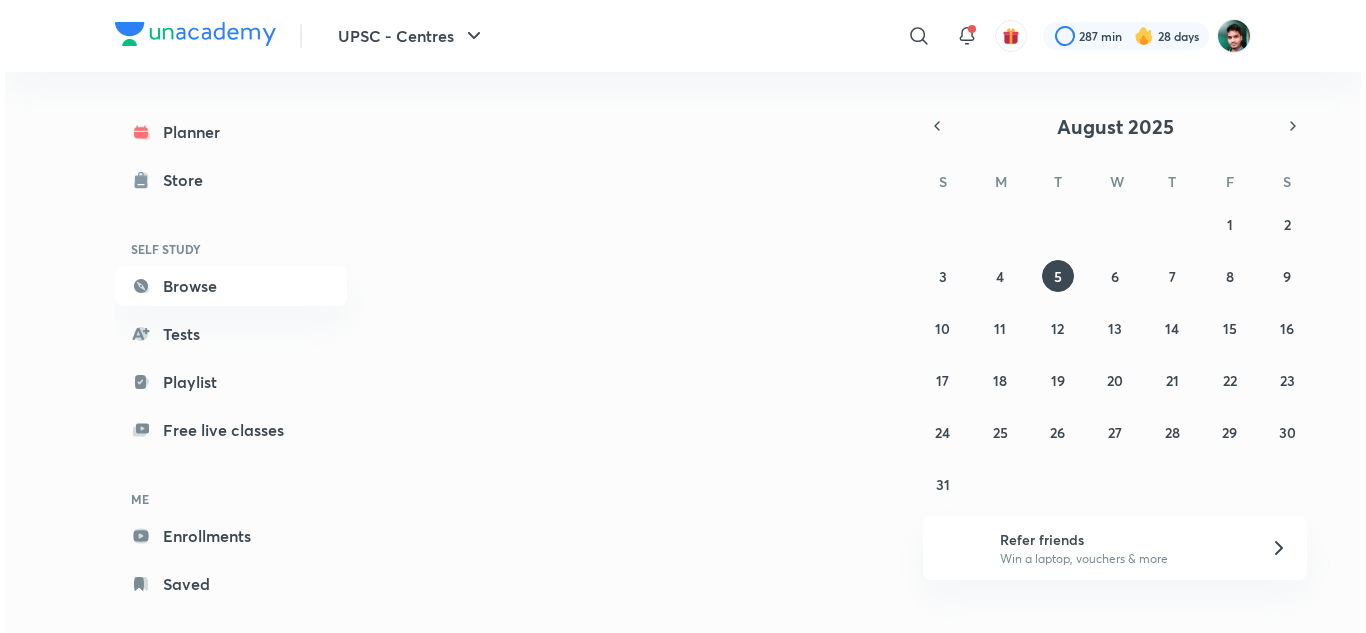 scroll, scrollTop: 0, scrollLeft: 0, axis: both 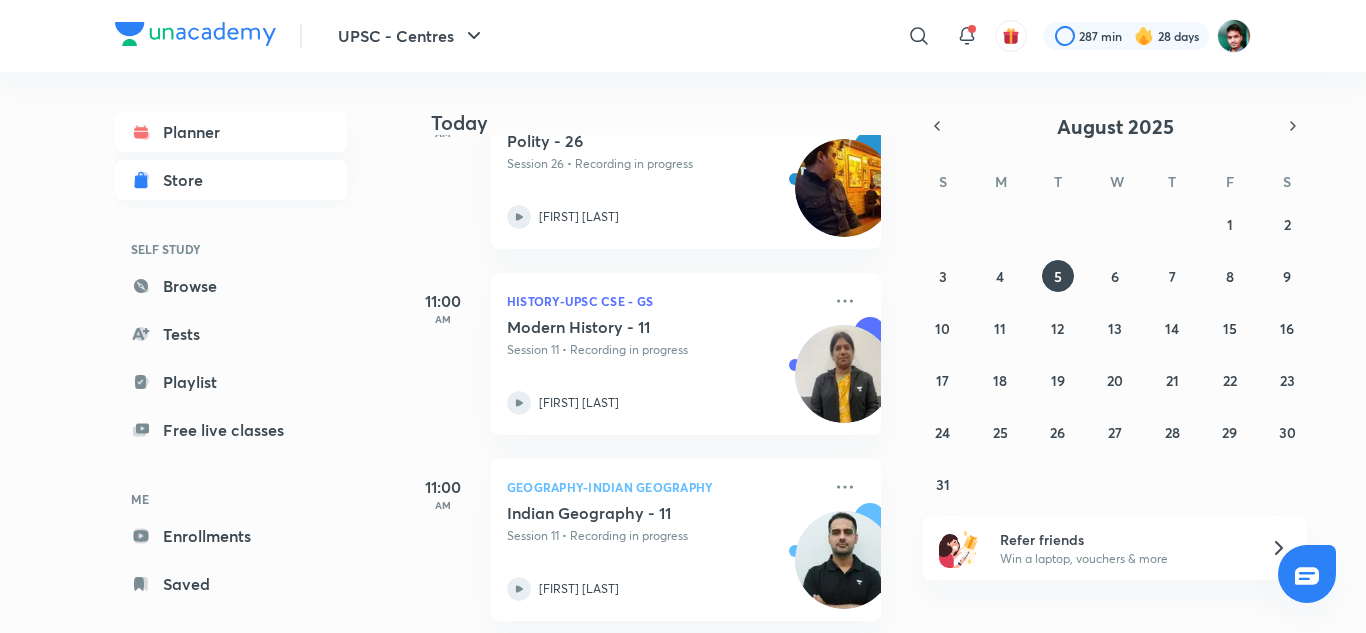 click on "Store" at bounding box center [189, 180] 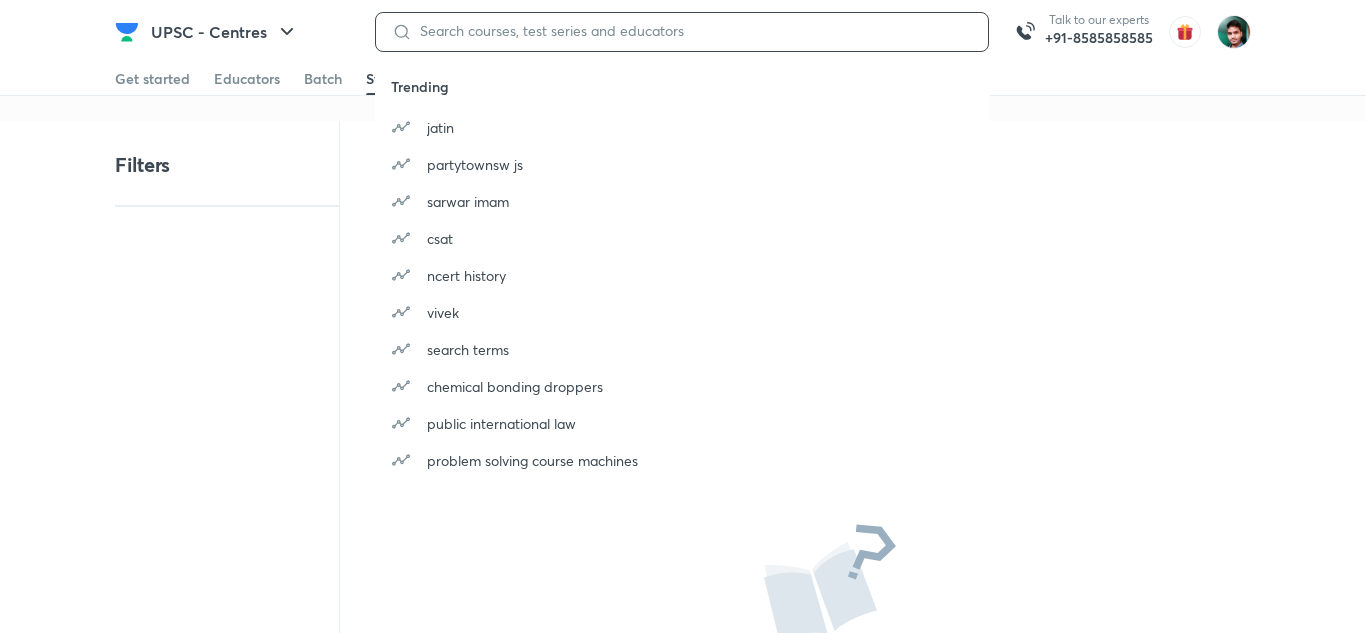 click at bounding box center [692, 31] 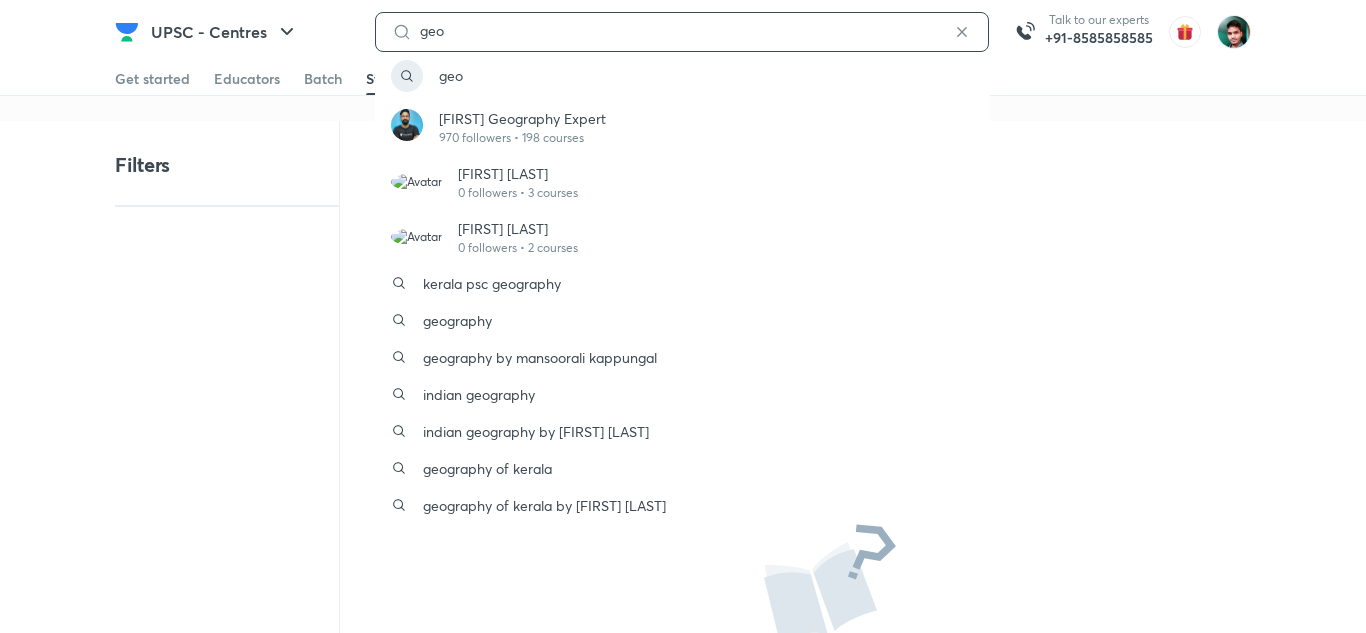 type on "geo" 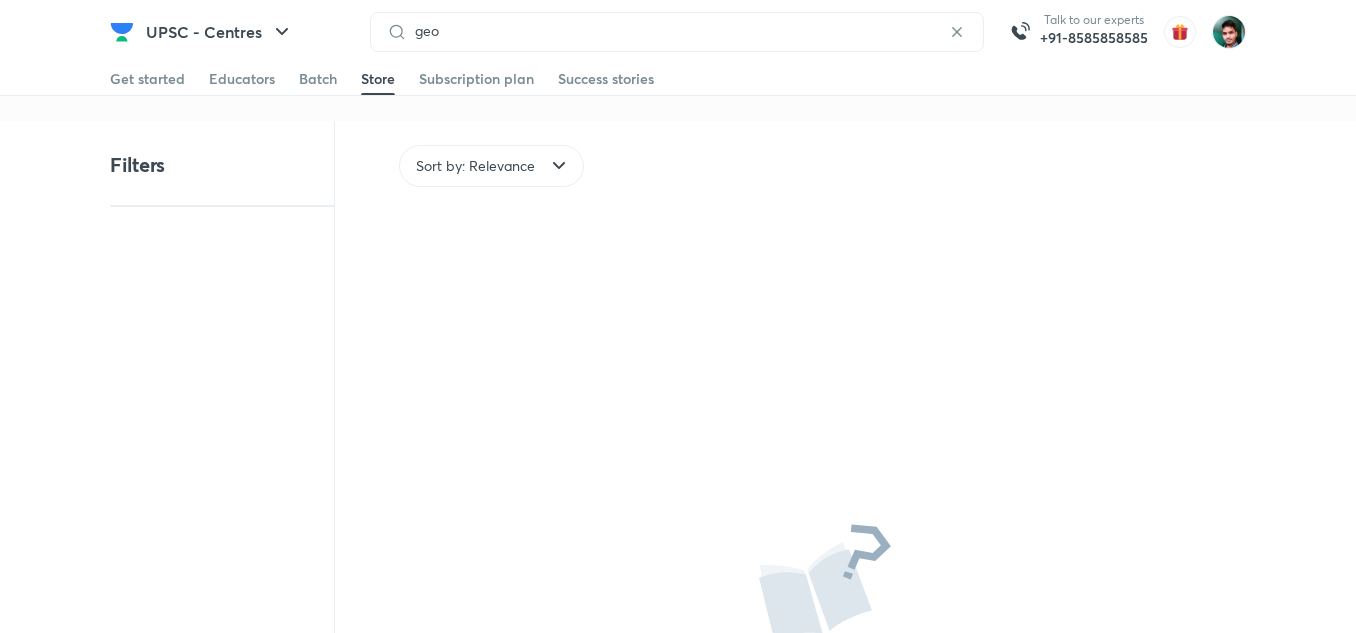 click on "Filters" at bounding box center [222, 486] 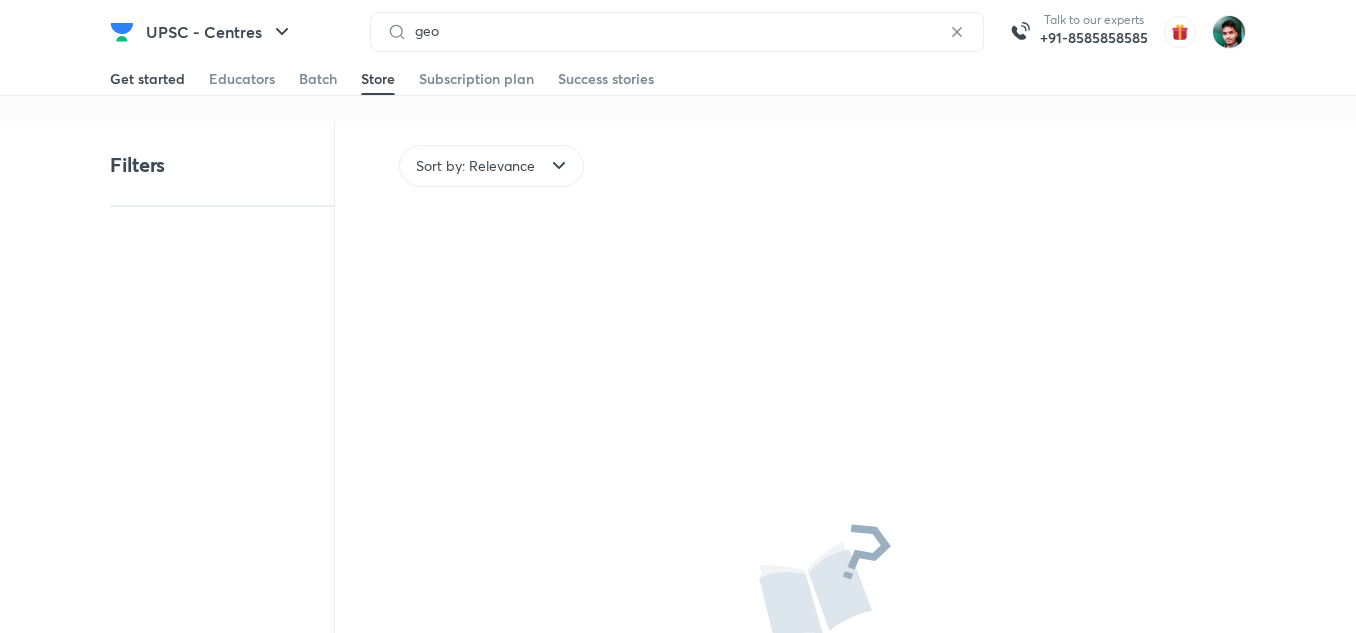 click on "Get started" at bounding box center (147, 79) 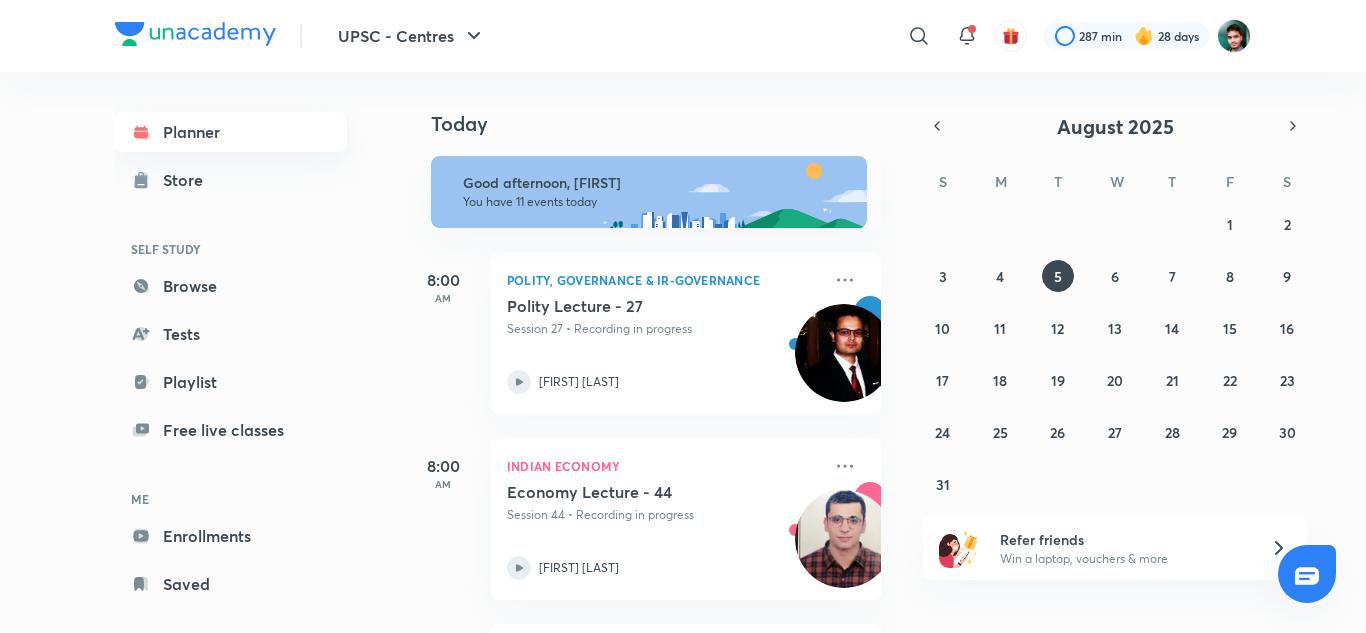 click on "Planner" at bounding box center [231, 132] 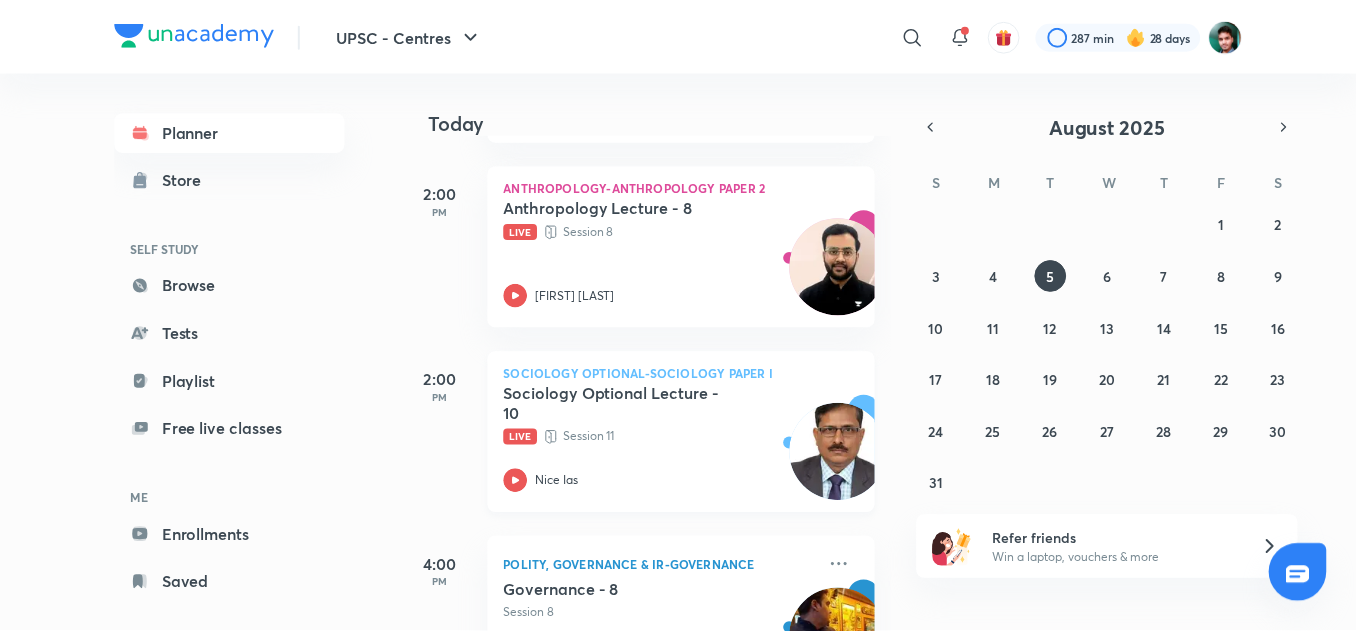 scroll, scrollTop: 1201, scrollLeft: 0, axis: vertical 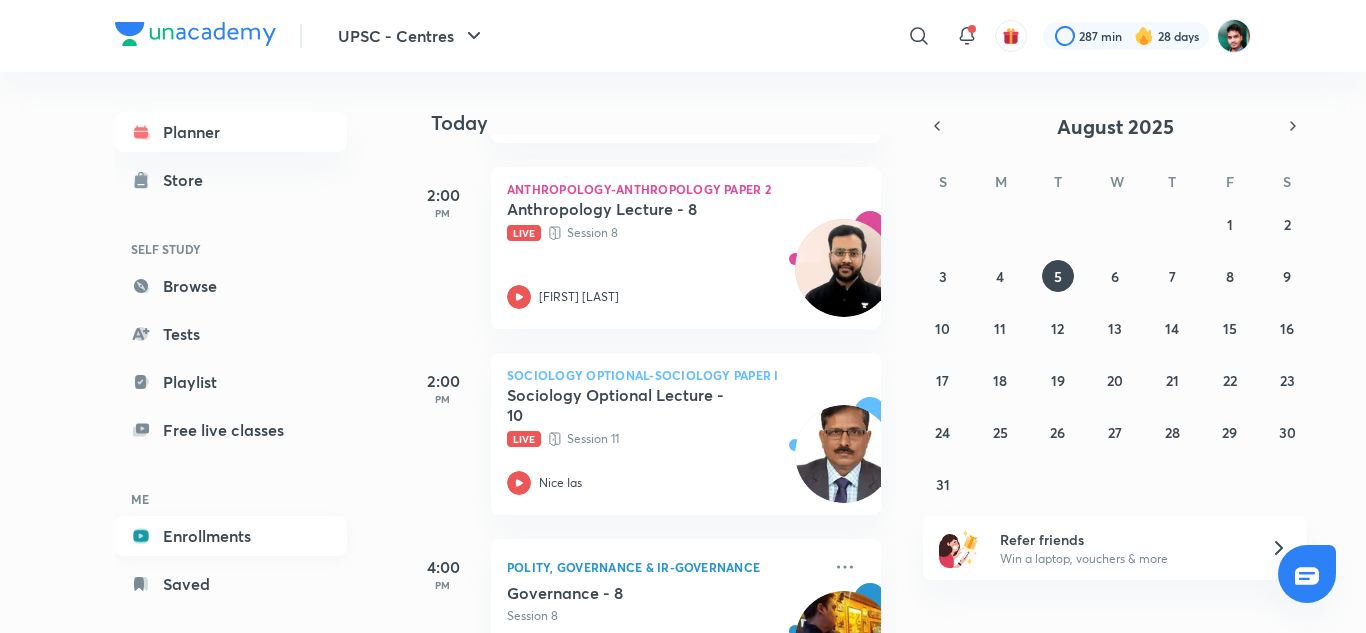 click on "Enrollments" at bounding box center [231, 536] 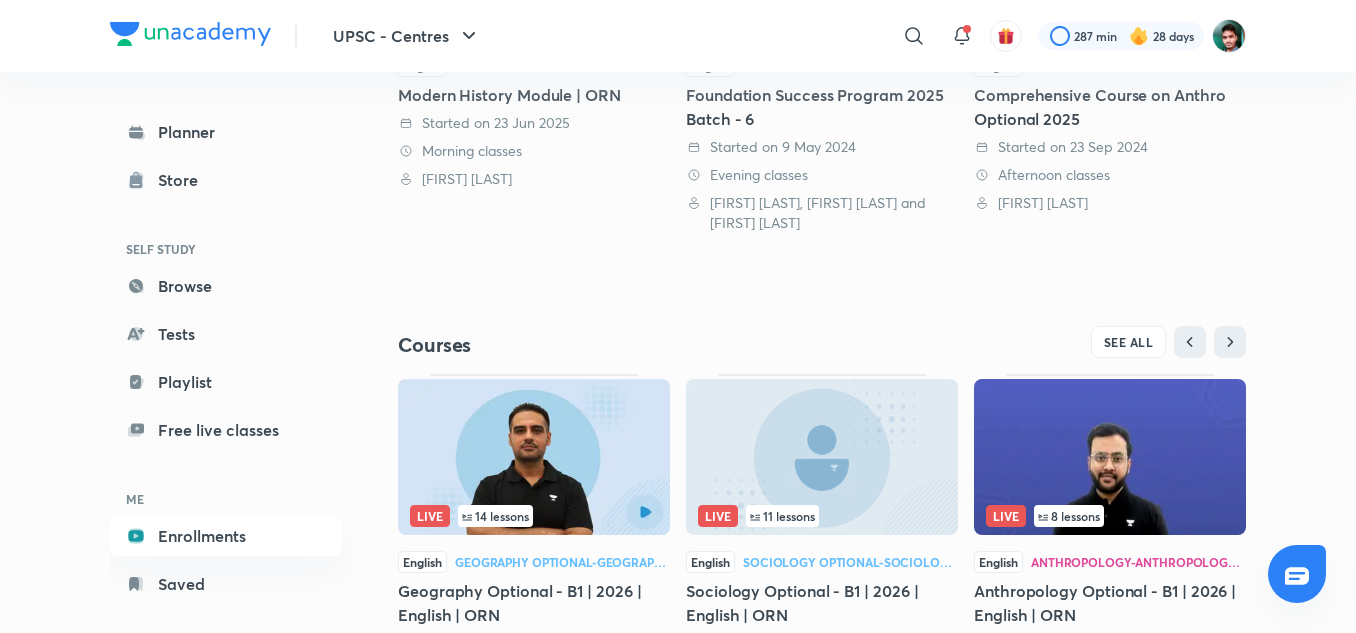 scroll, scrollTop: 743, scrollLeft: 0, axis: vertical 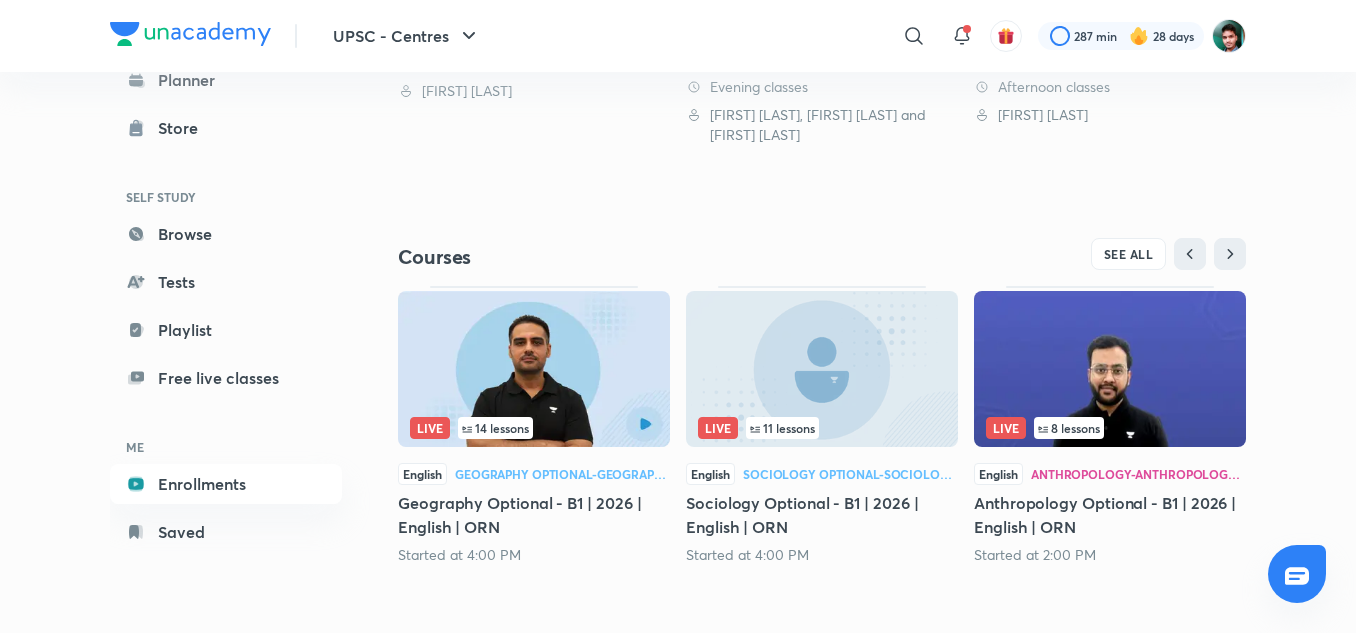 click on "Geography Optional - B1 | 2026 | English | ORN" at bounding box center (534, 515) 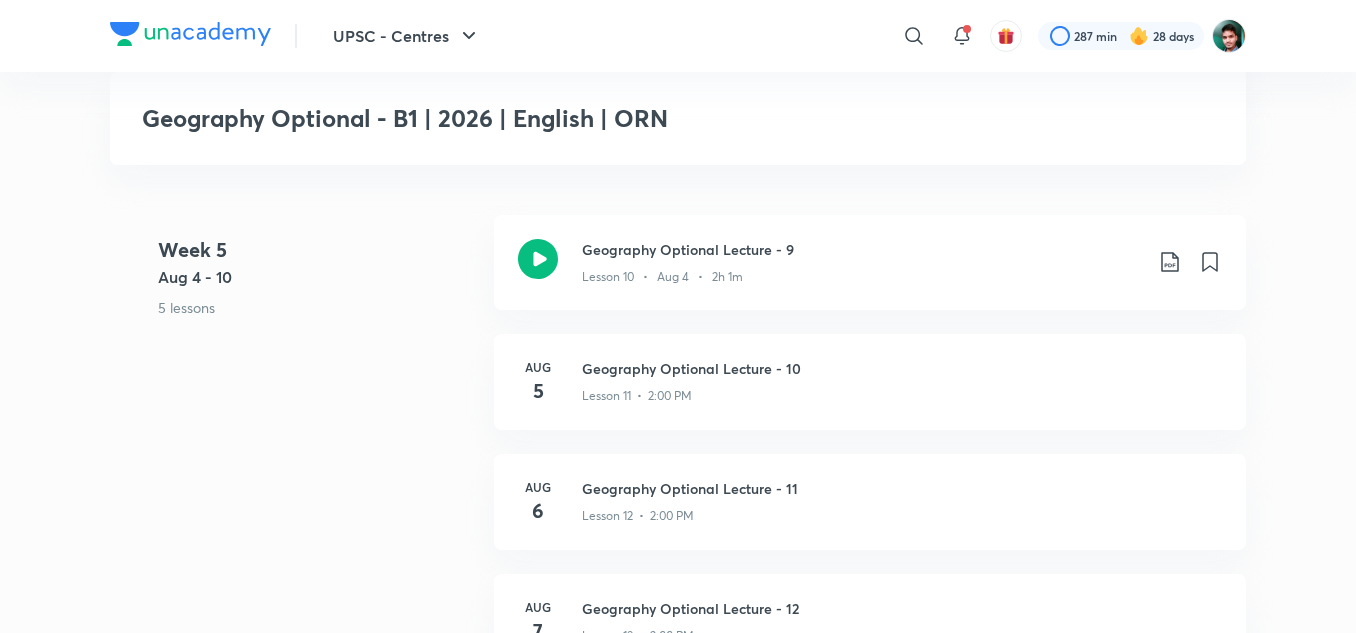 scroll, scrollTop: 2182, scrollLeft: 0, axis: vertical 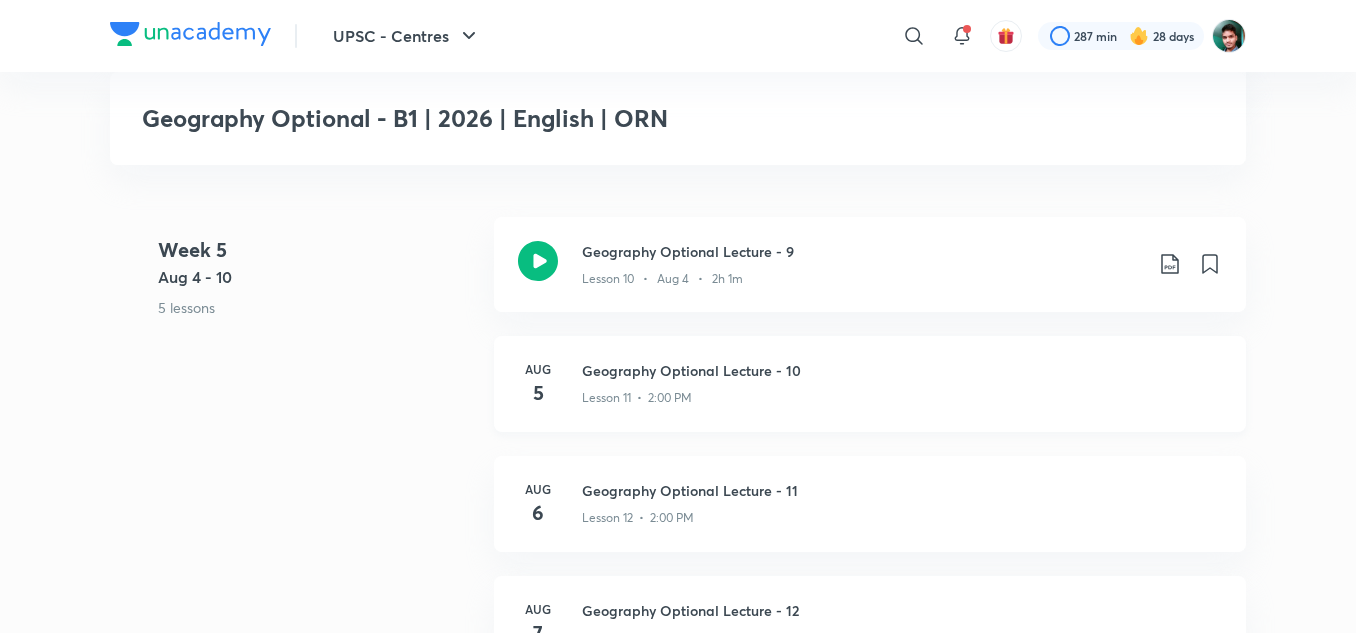 click on "Lesson 11  •  2:00 PM" at bounding box center (902, 394) 